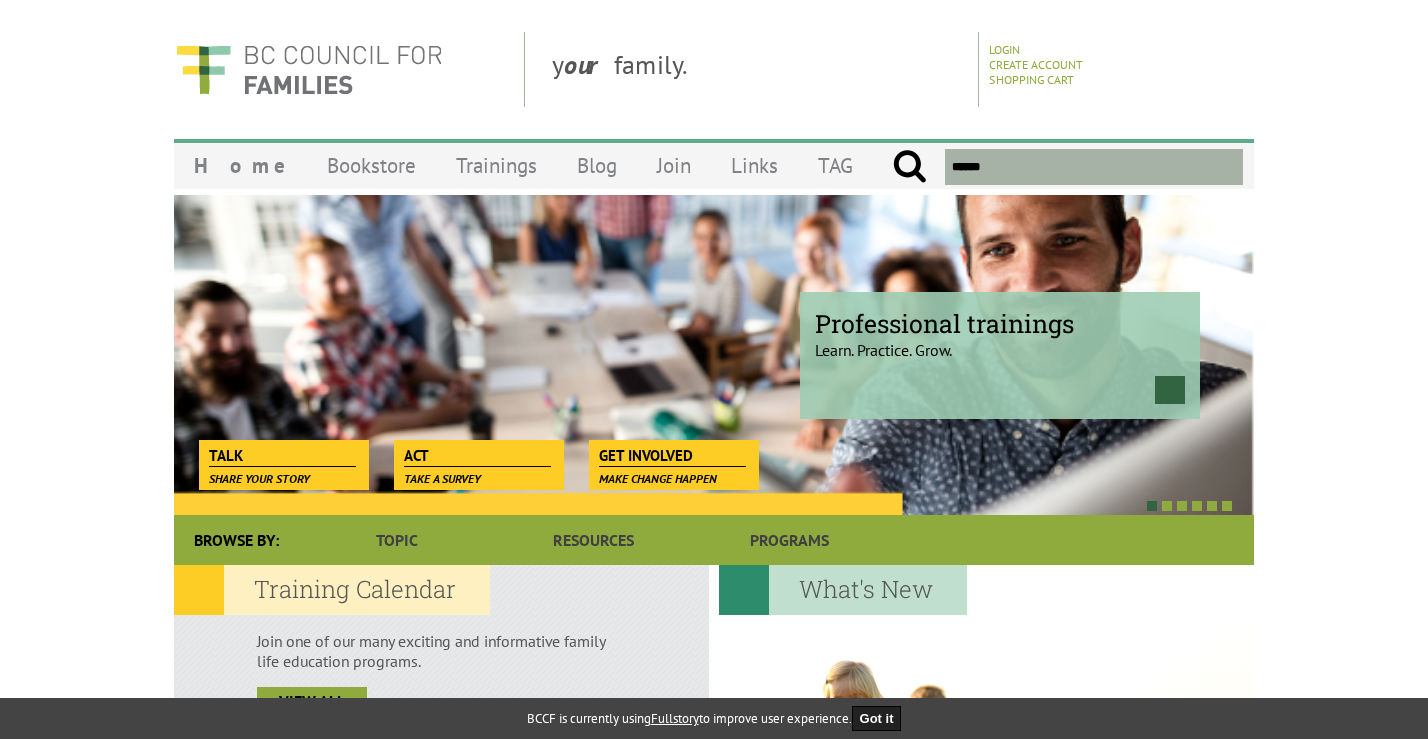 scroll, scrollTop: 0, scrollLeft: 0, axis: both 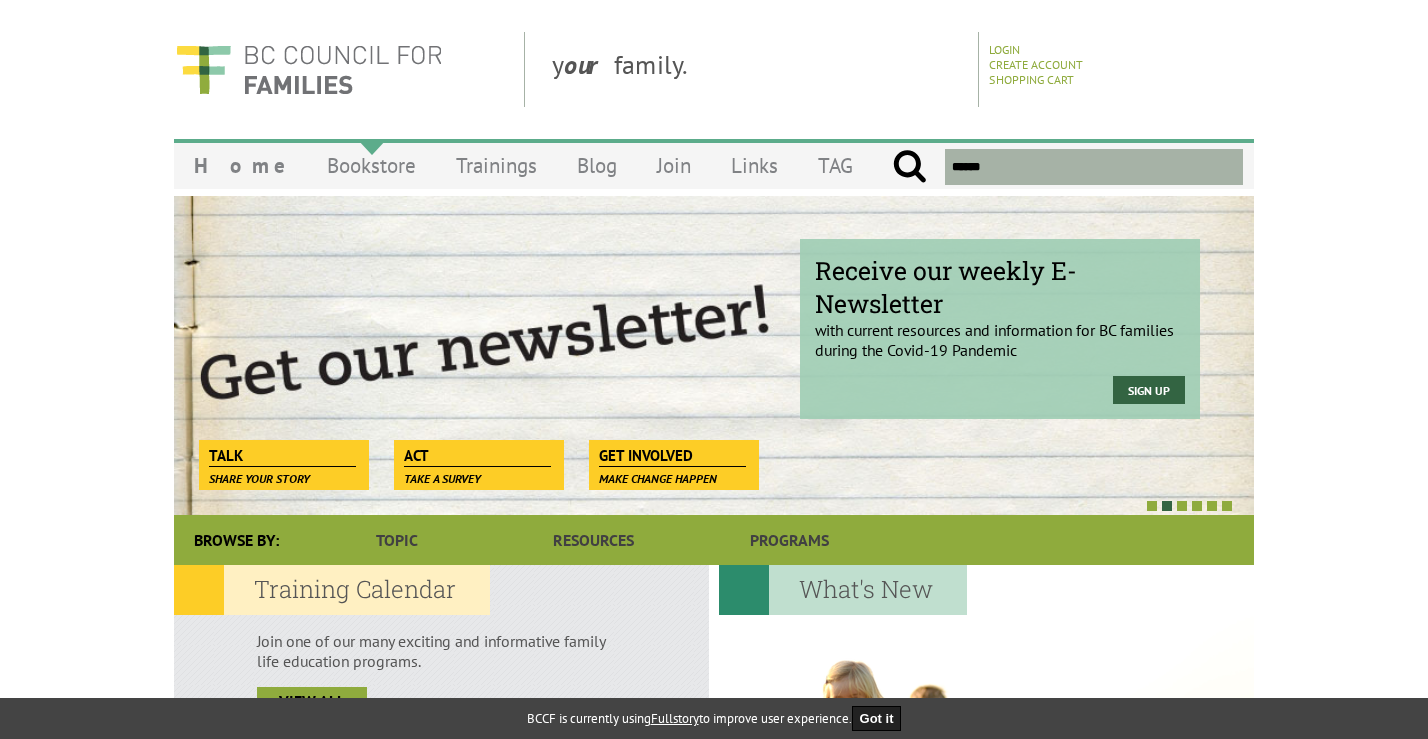 click on "Bookstore" at bounding box center [371, 165] 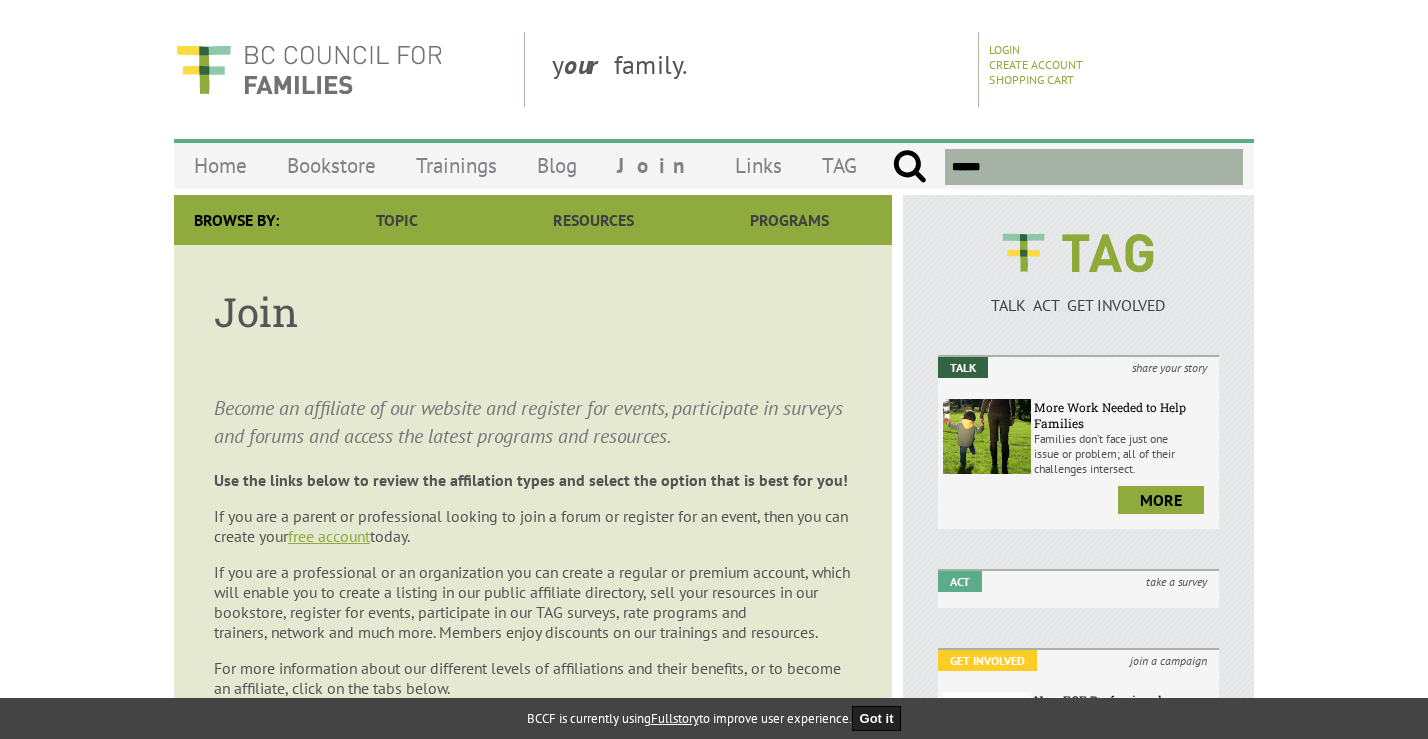 scroll, scrollTop: 0, scrollLeft: 0, axis: both 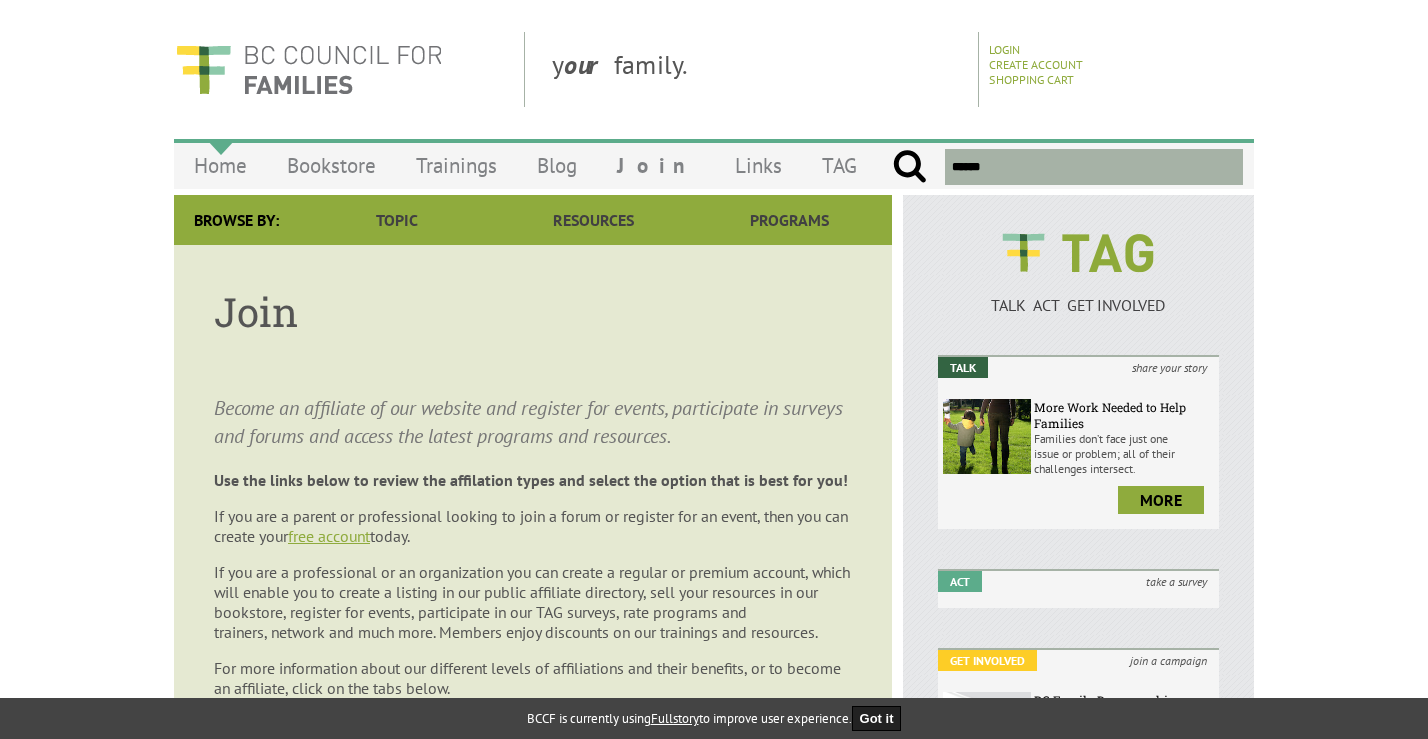 click on "Home" at bounding box center (220, 165) 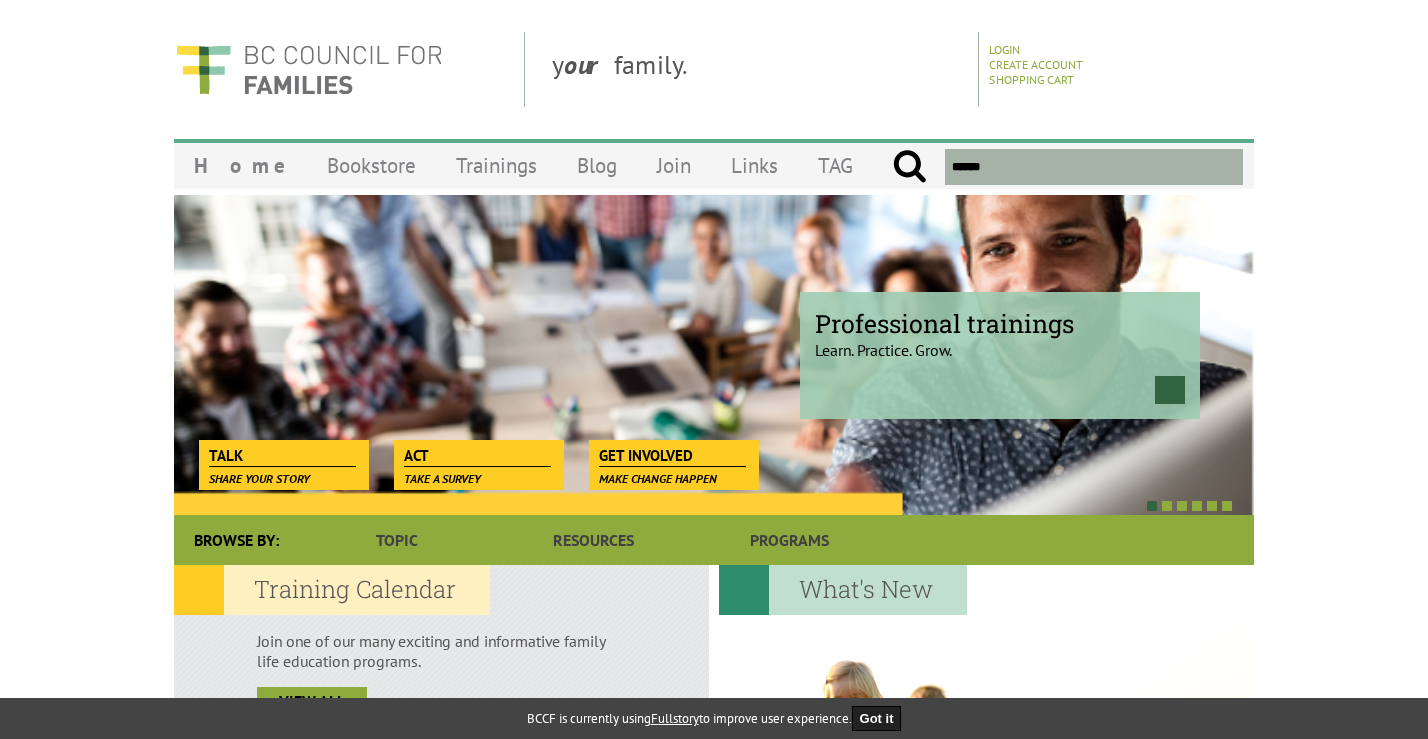 scroll, scrollTop: 0, scrollLeft: 0, axis: both 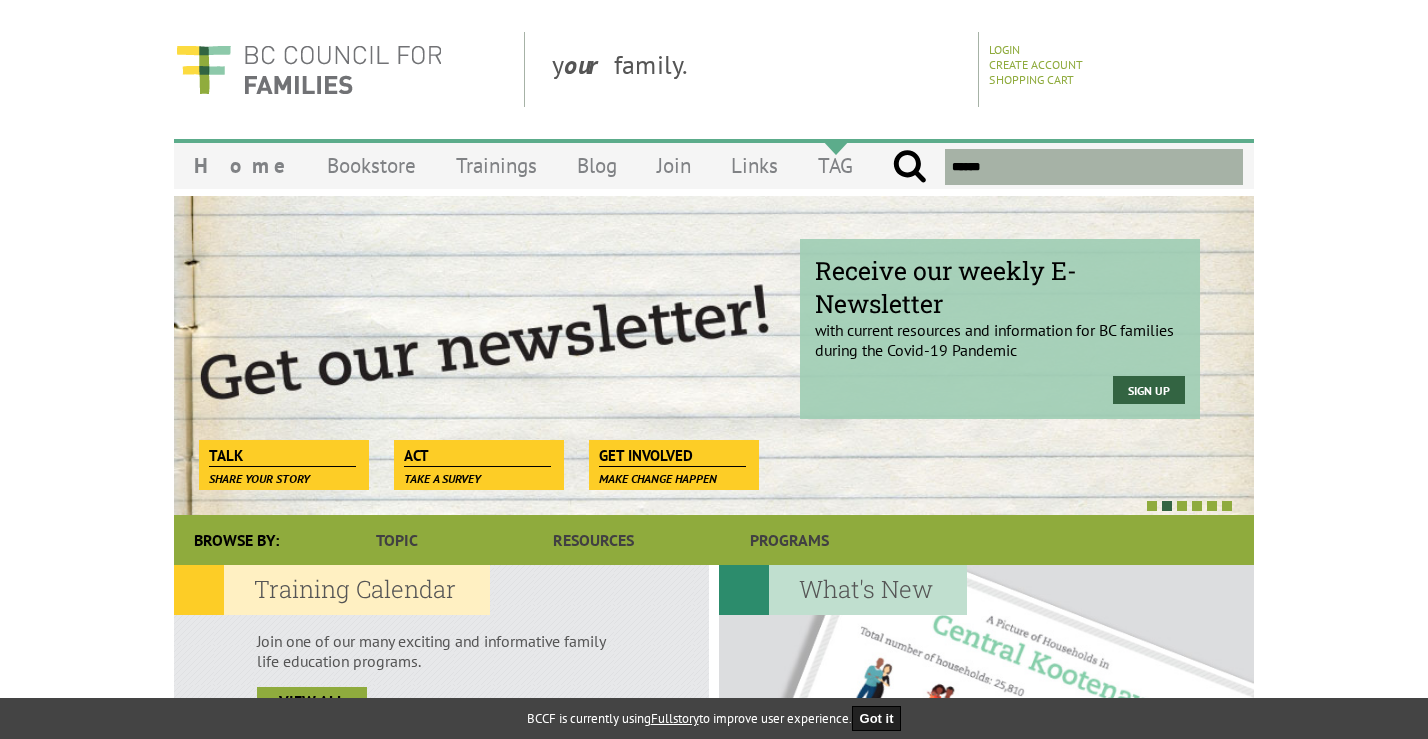 click on "TAG" at bounding box center [835, 165] 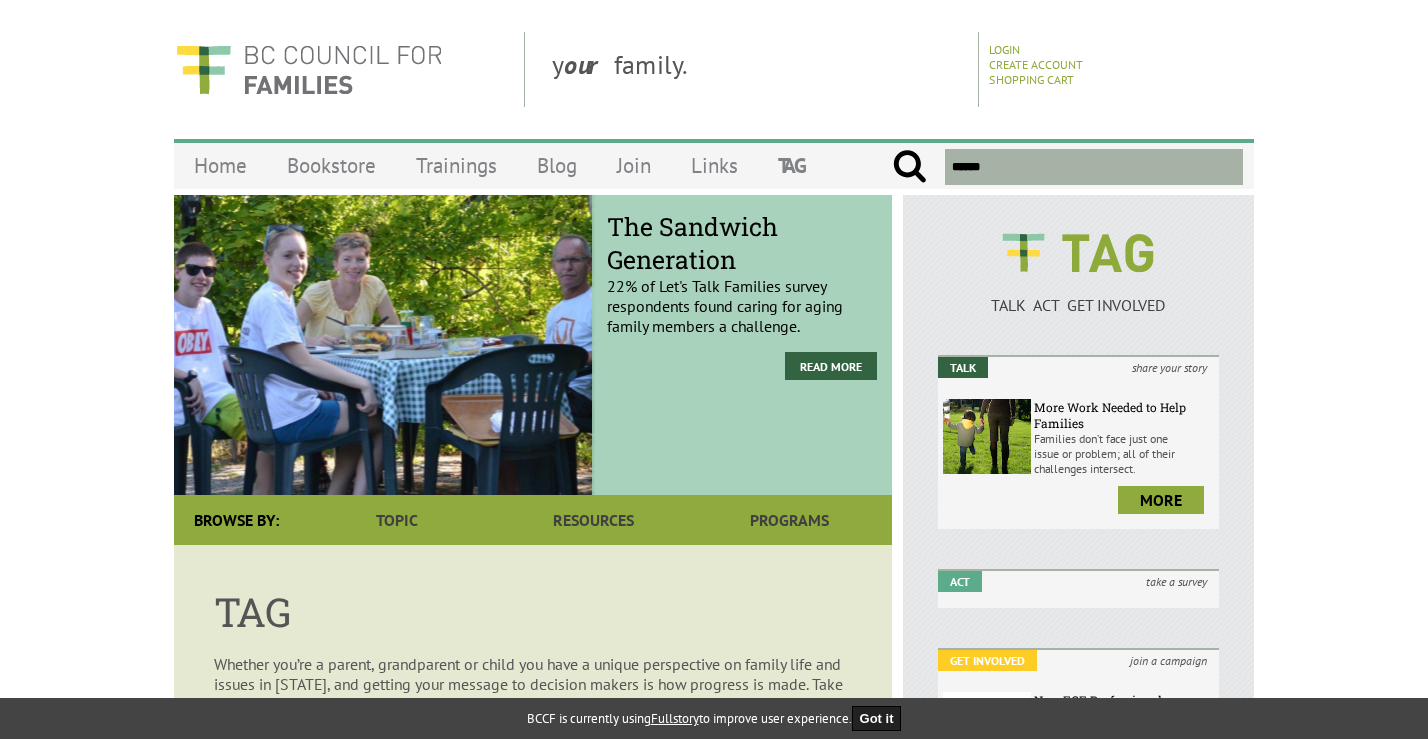 scroll, scrollTop: 0, scrollLeft: 0, axis: both 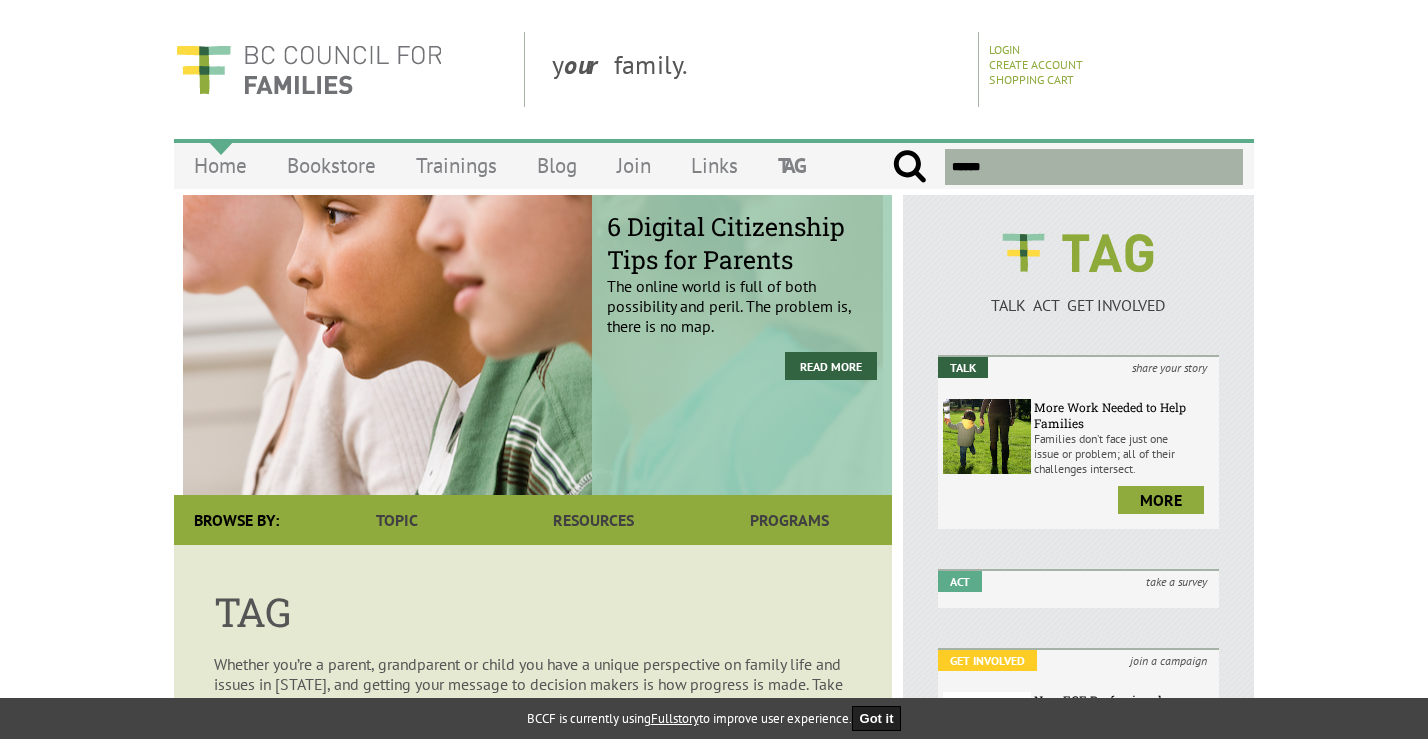 click on "Home" at bounding box center (220, 165) 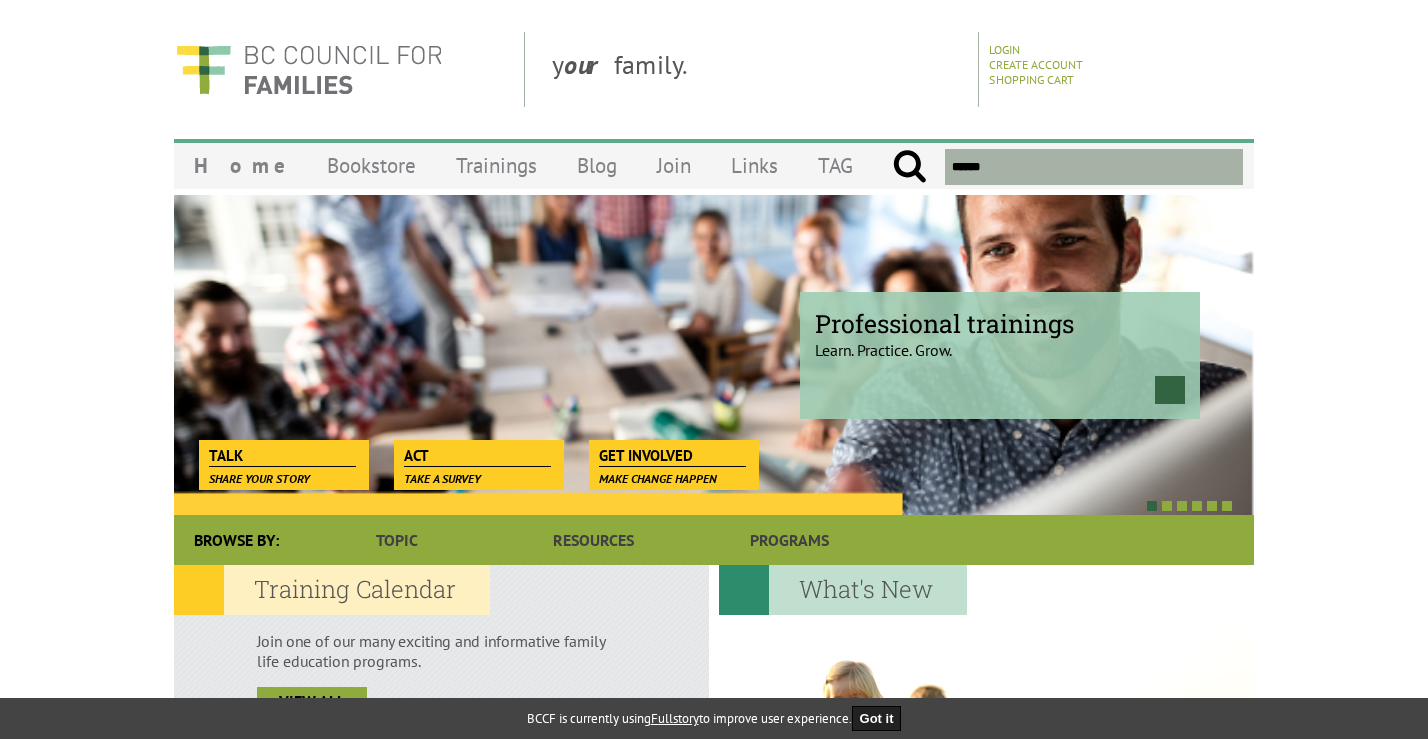 scroll, scrollTop: 0, scrollLeft: 0, axis: both 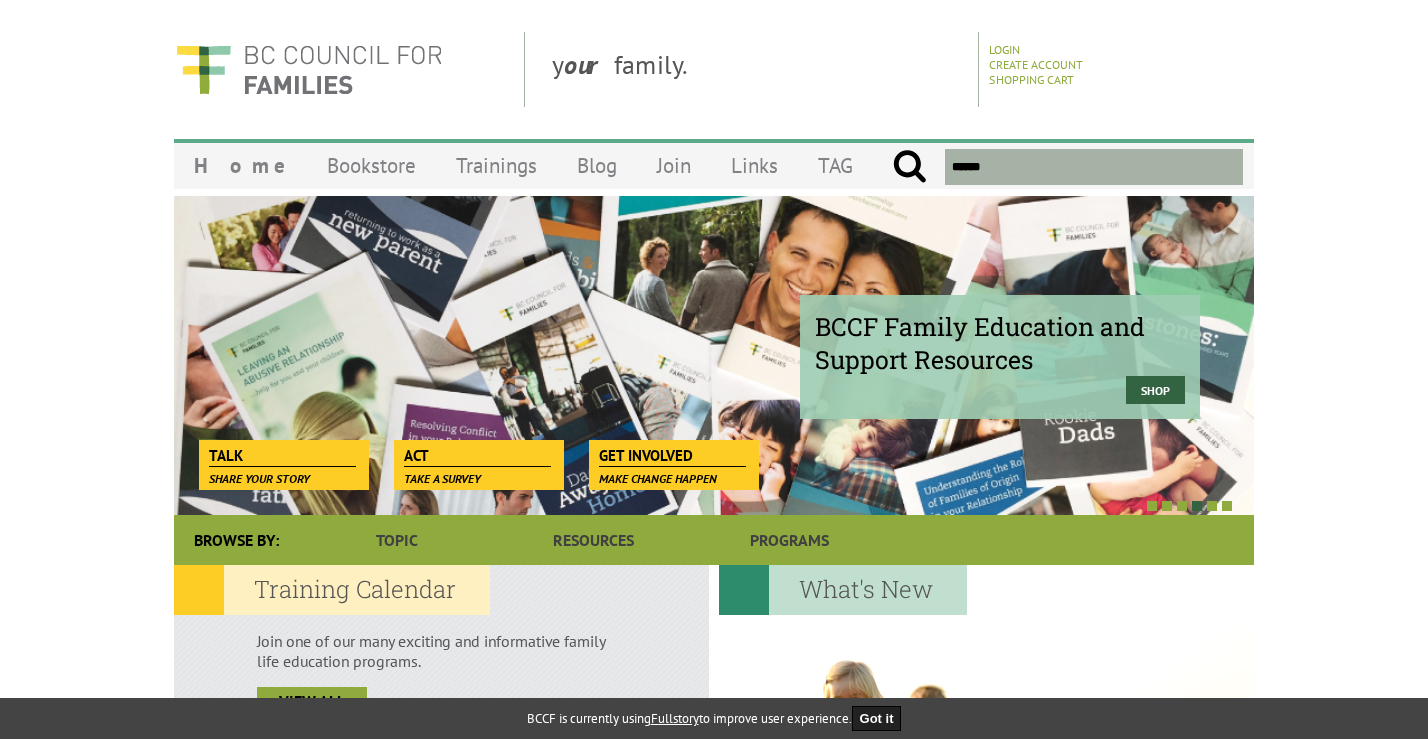 click at bounding box center (1094, 167) 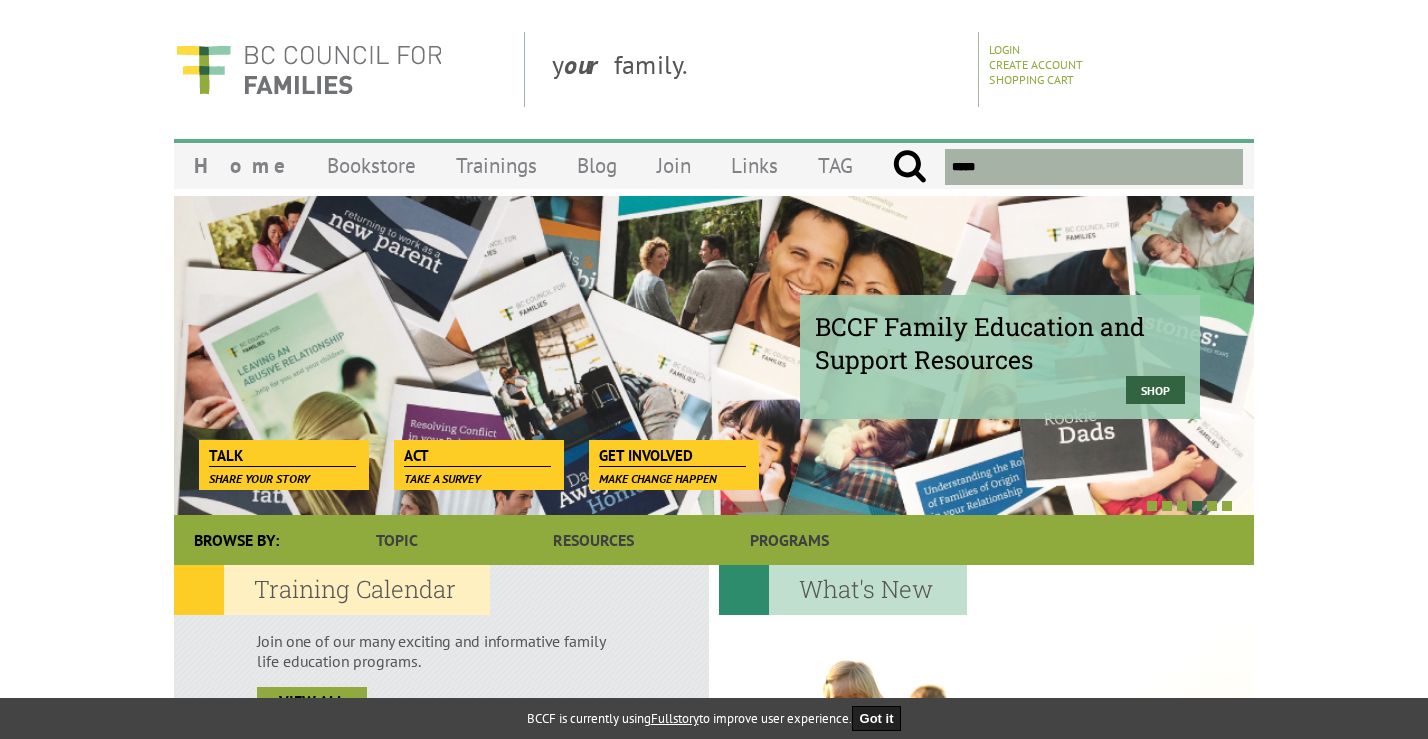 click at bounding box center [909, 167] 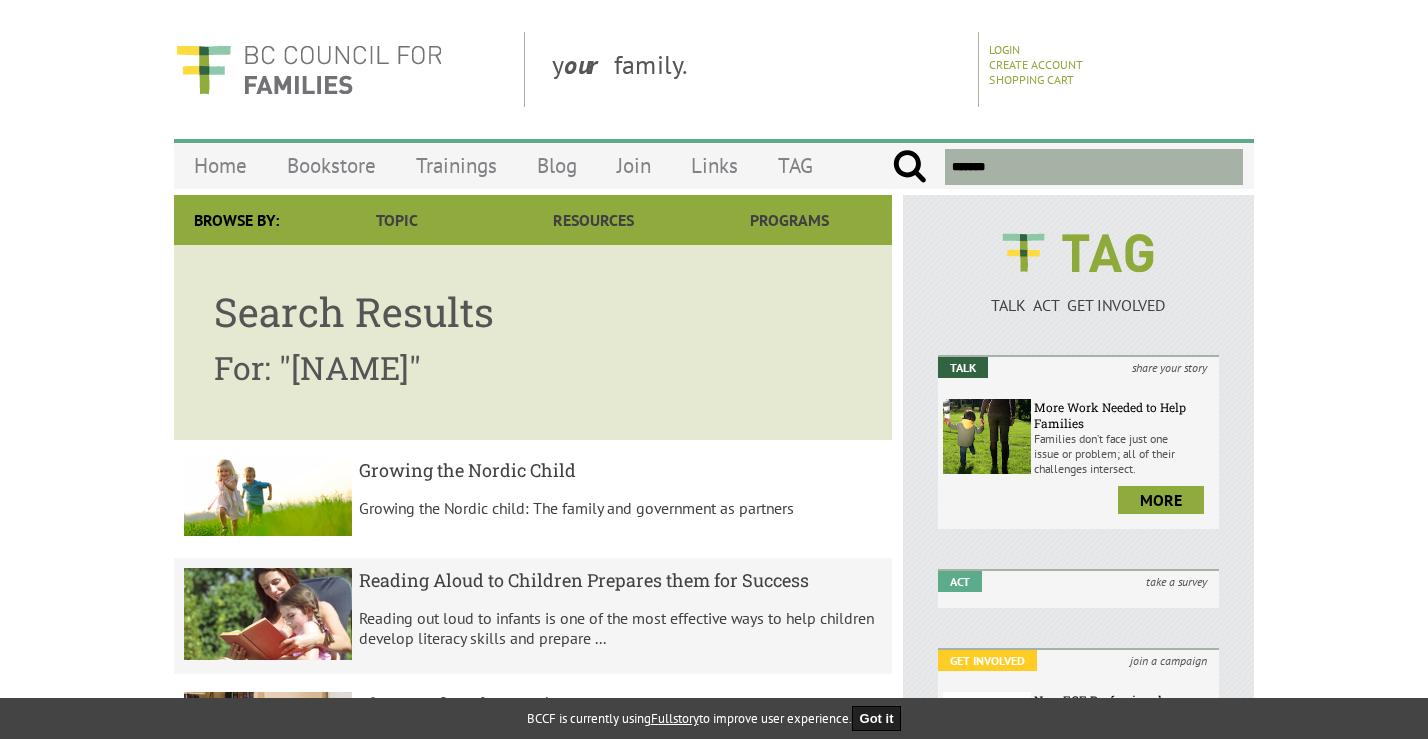 scroll, scrollTop: 0, scrollLeft: 0, axis: both 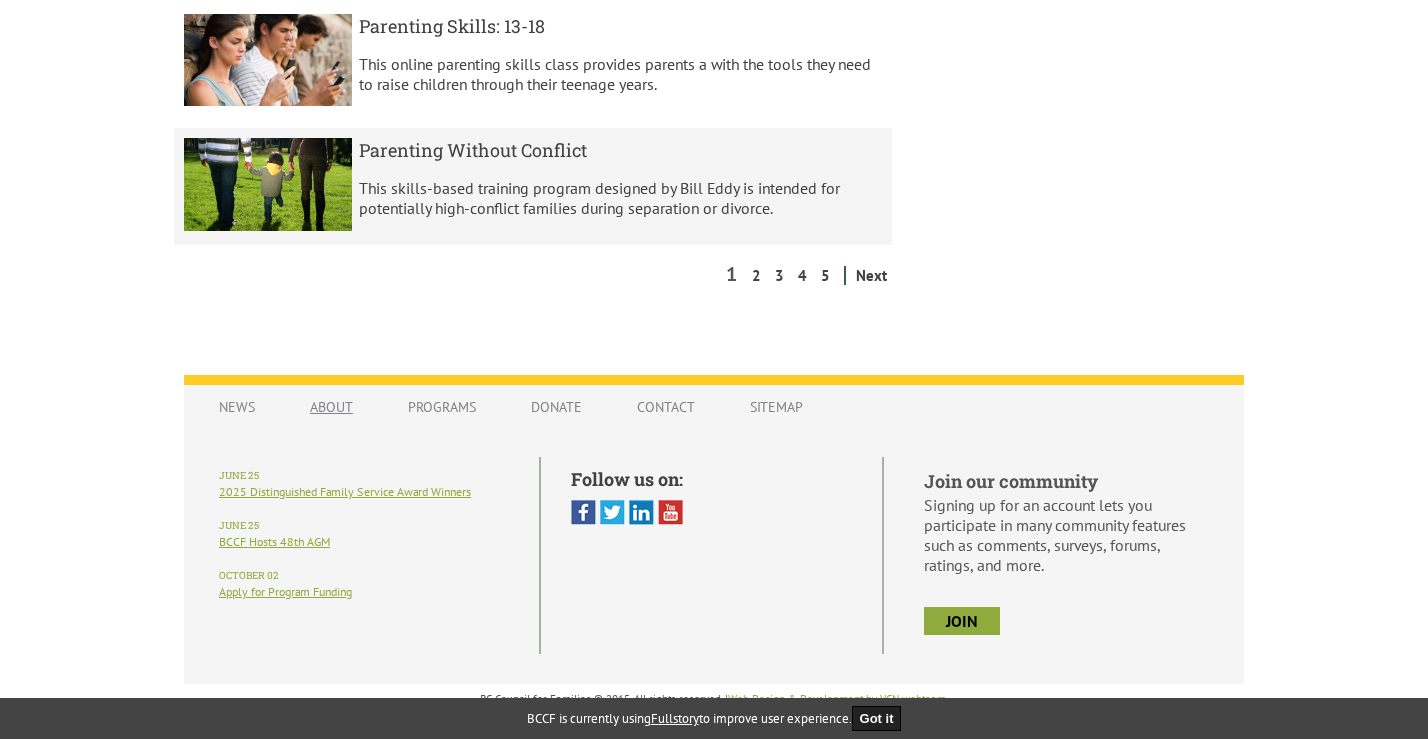 click on "About" at bounding box center (331, 407) 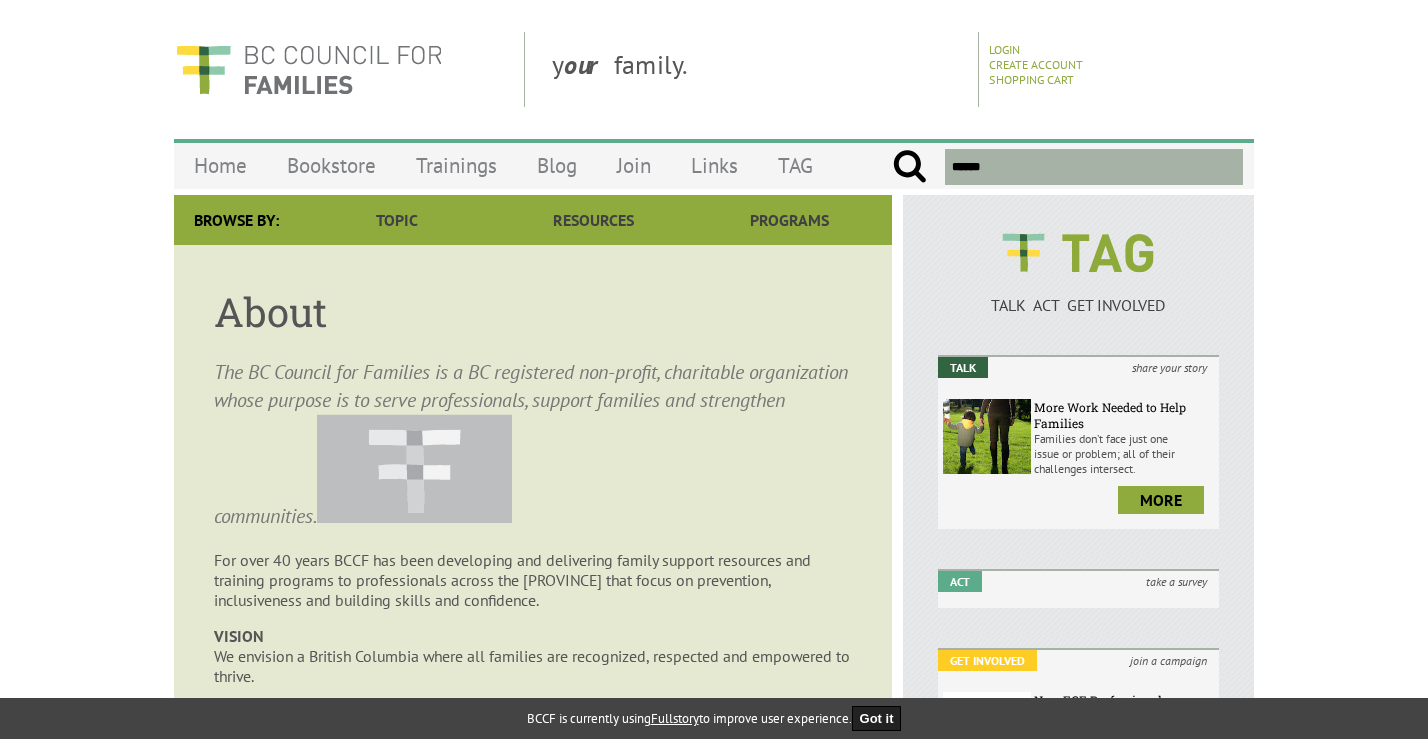 scroll, scrollTop: 0, scrollLeft: 0, axis: both 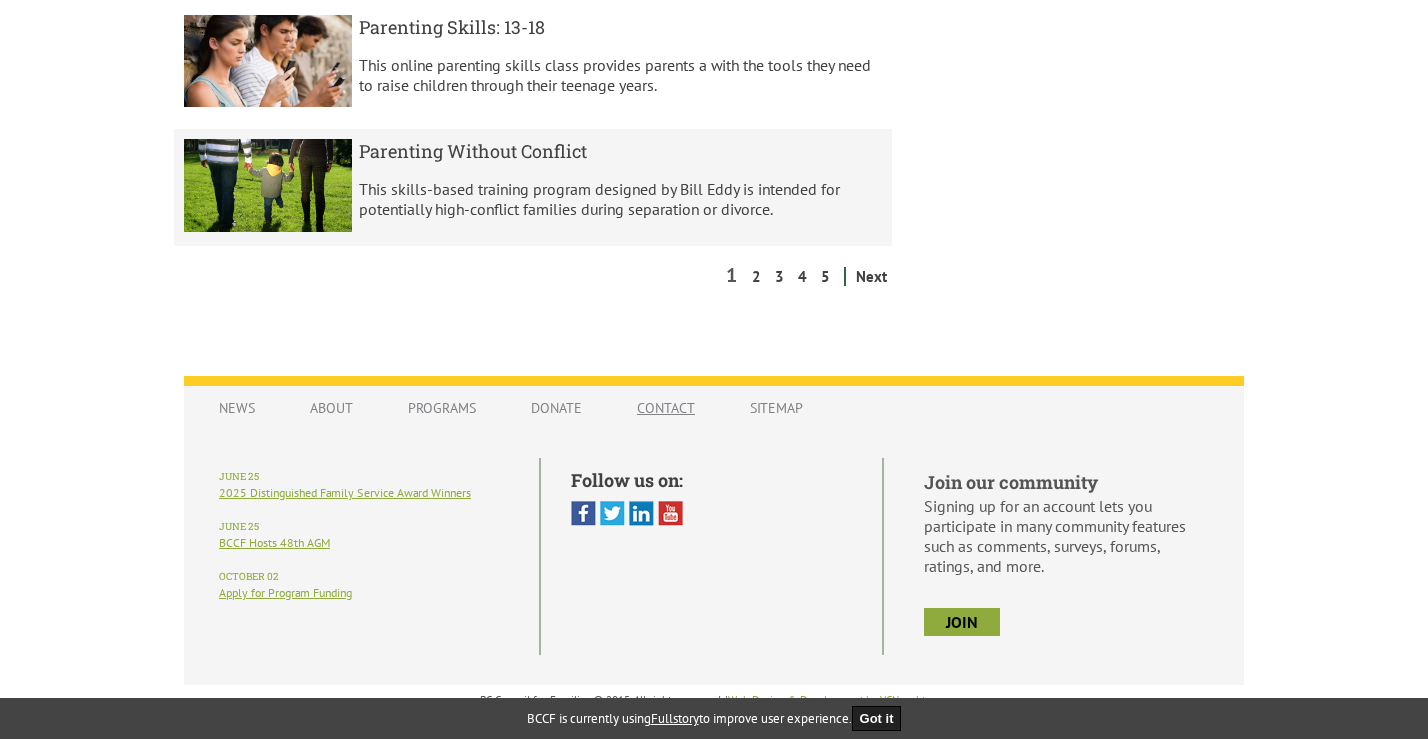 click on "Contact" at bounding box center [666, 408] 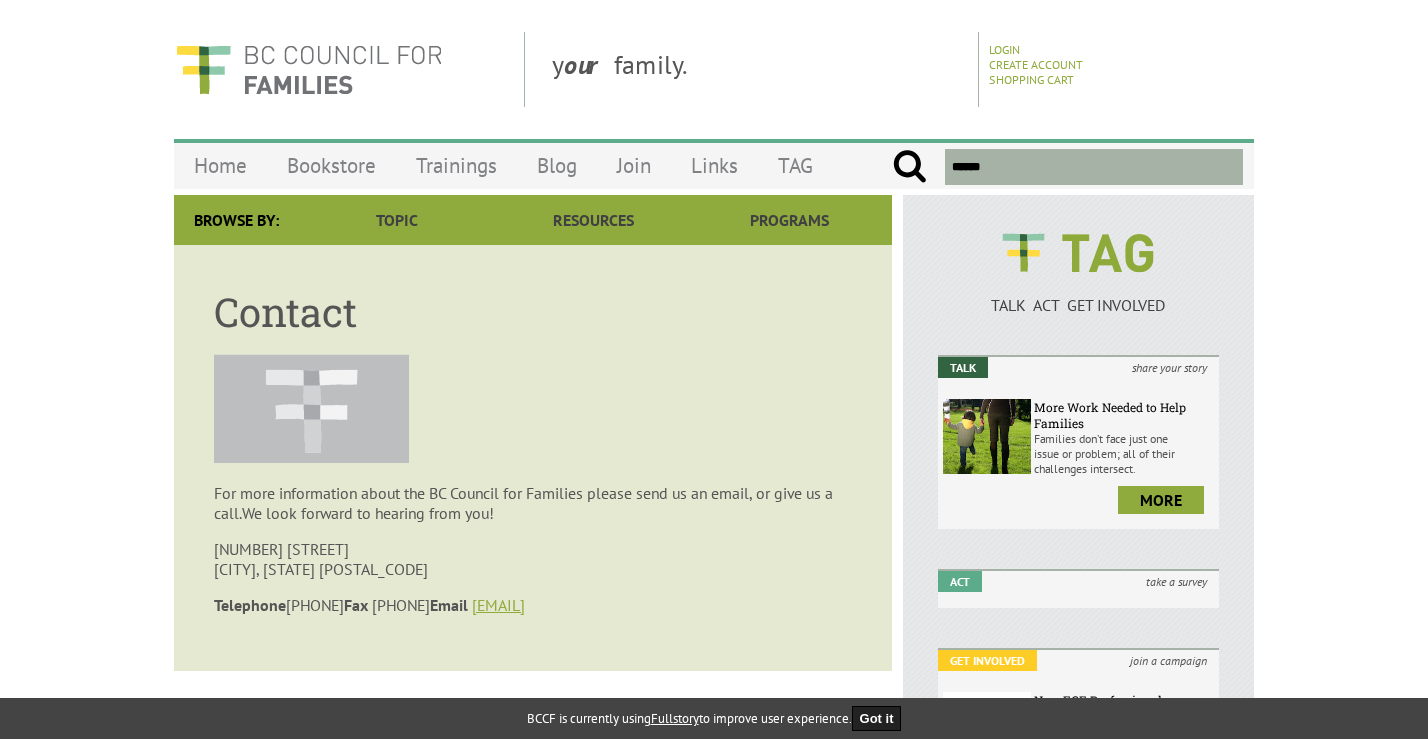 scroll, scrollTop: 0, scrollLeft: 0, axis: both 